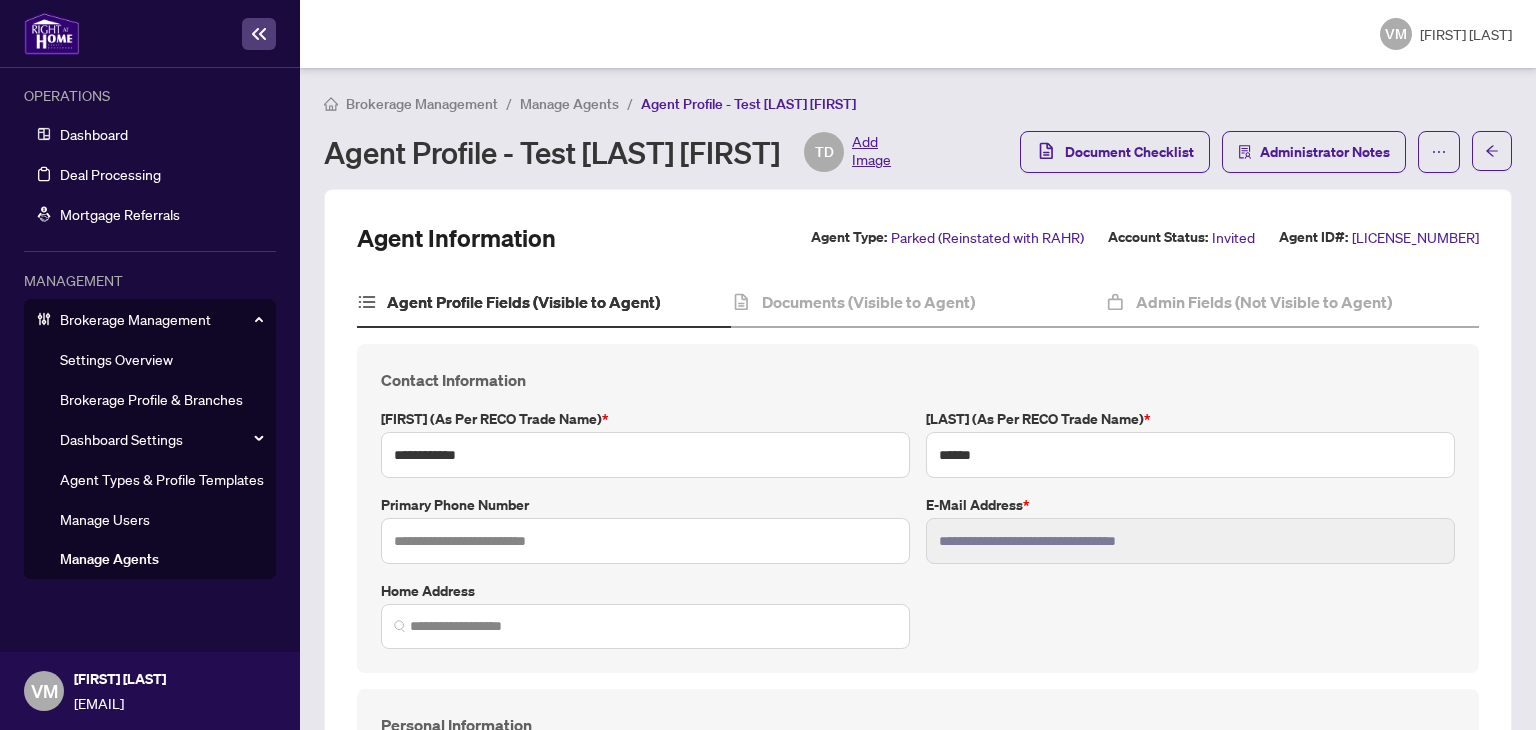 scroll, scrollTop: 0, scrollLeft: 0, axis: both 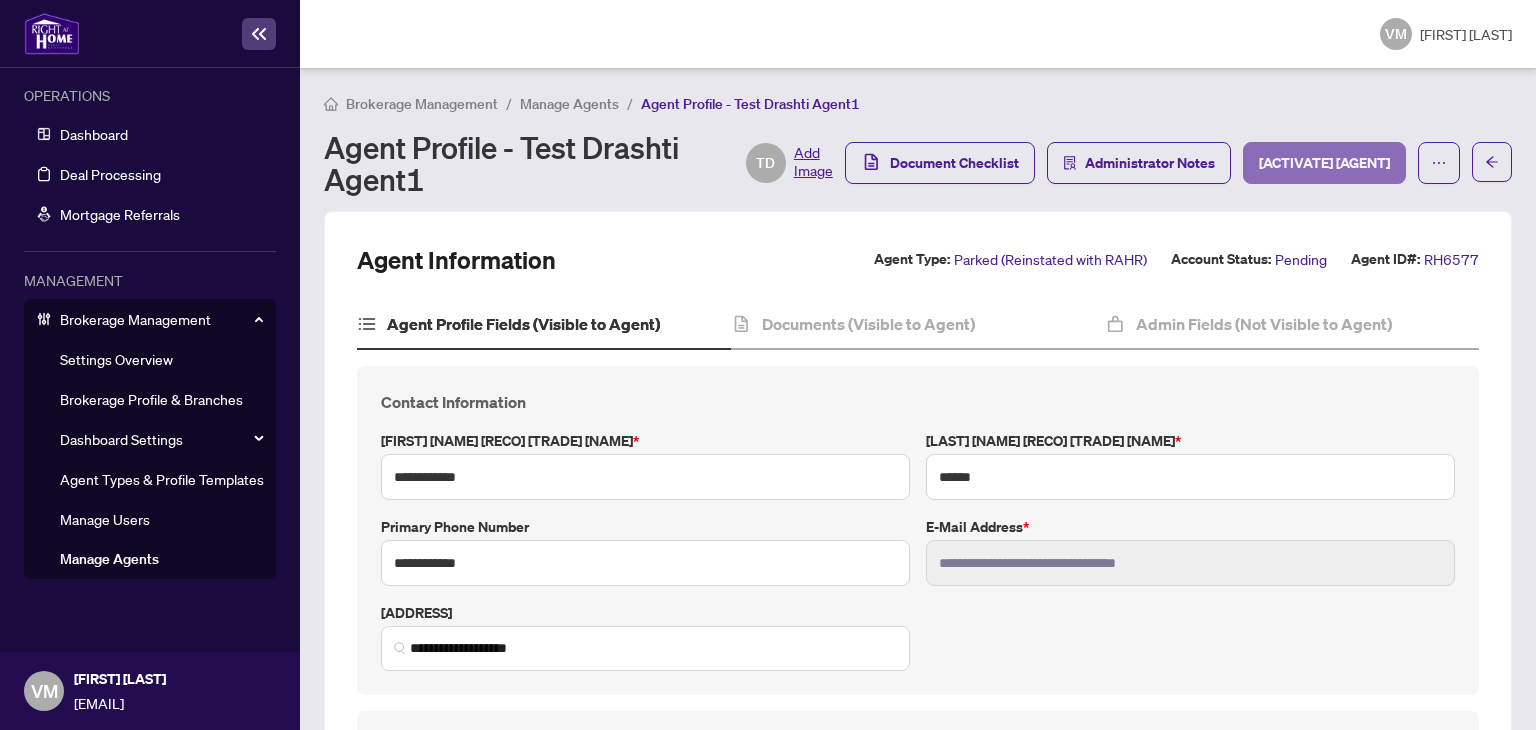 click on "[ACTIVATE] [AGENT]" at bounding box center [1324, 163] 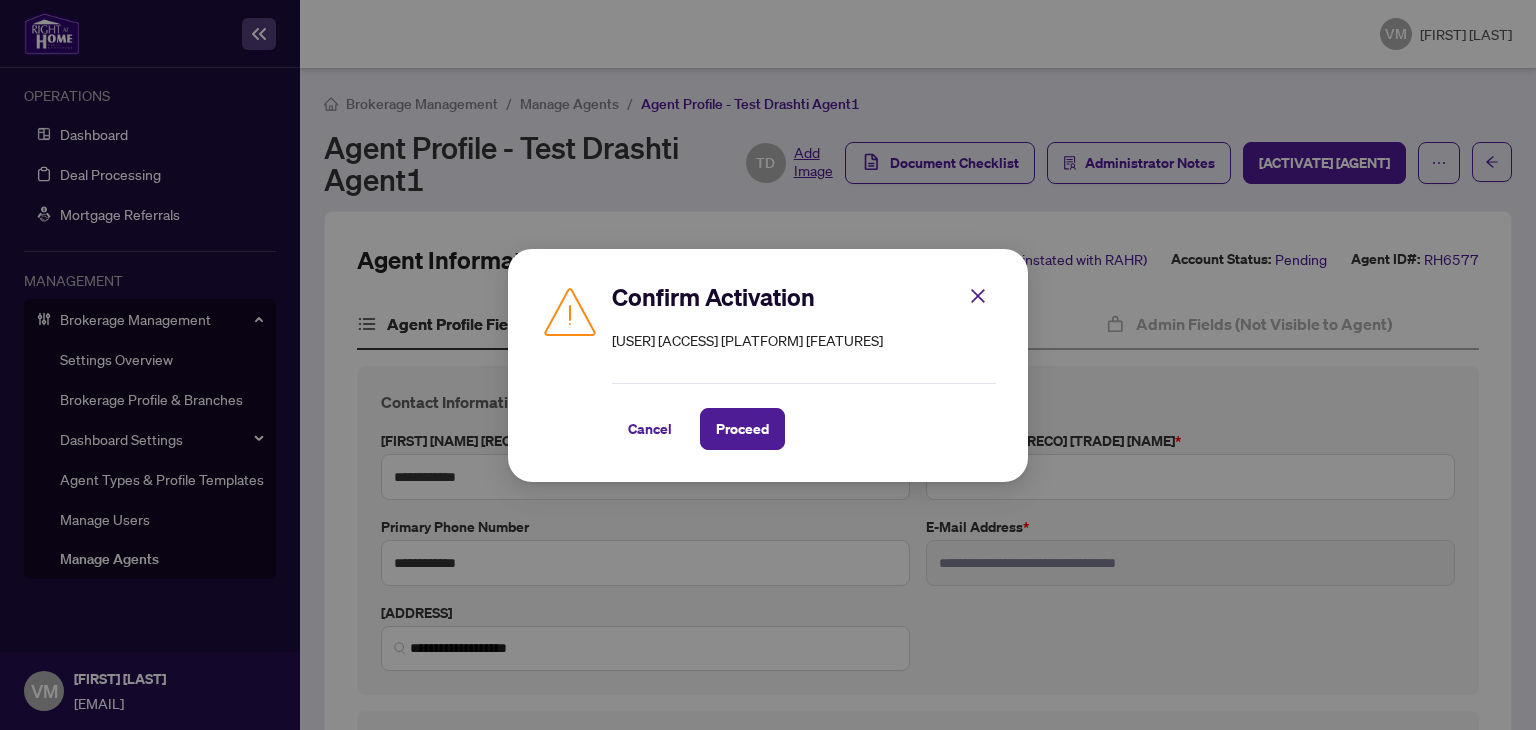 click on "[CONFIRMATION] [ACCESS] [PLATFORM] [FEATURES] [CANCEL] [PROCEED] [CANCEL] [OK]" at bounding box center [768, 365] 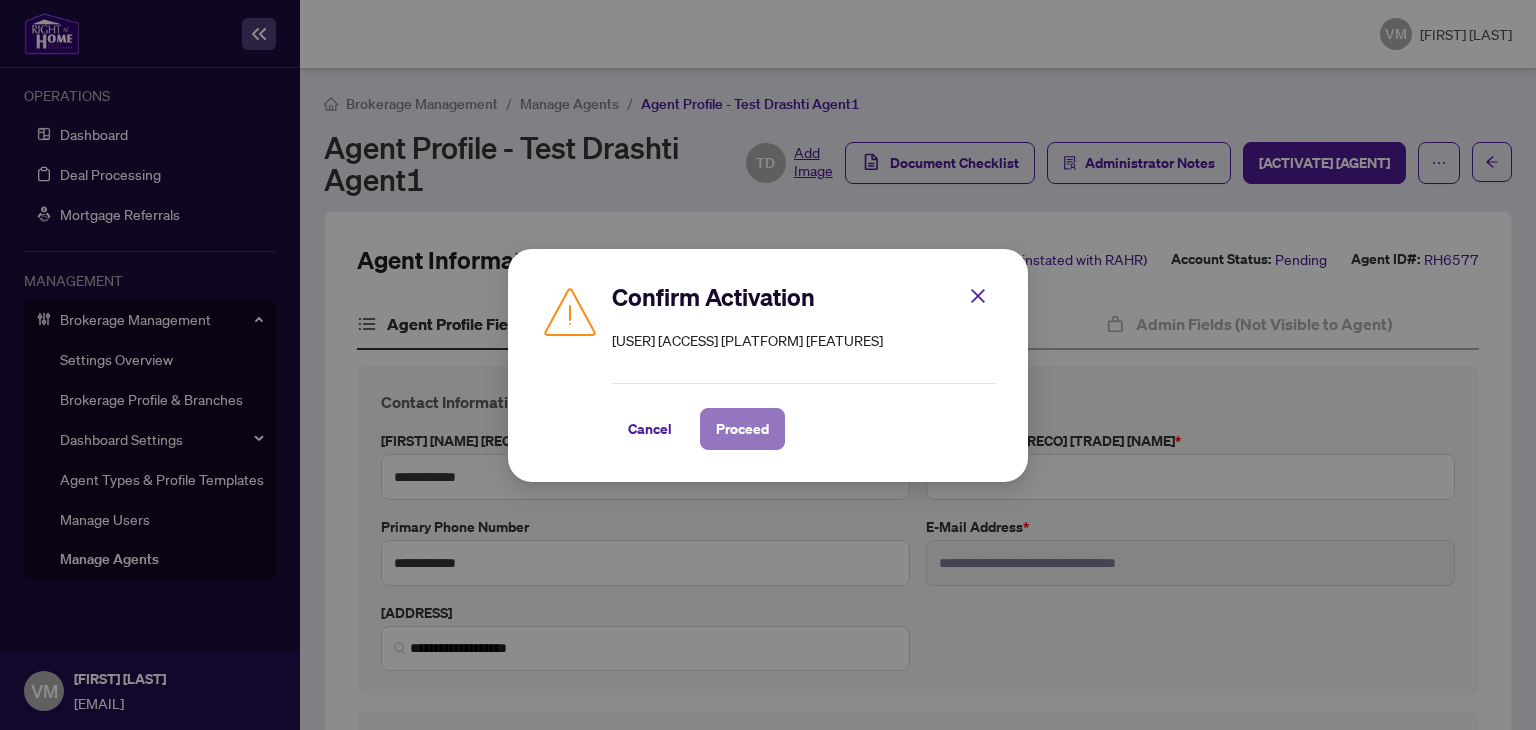 click on "Proceed" at bounding box center [742, 429] 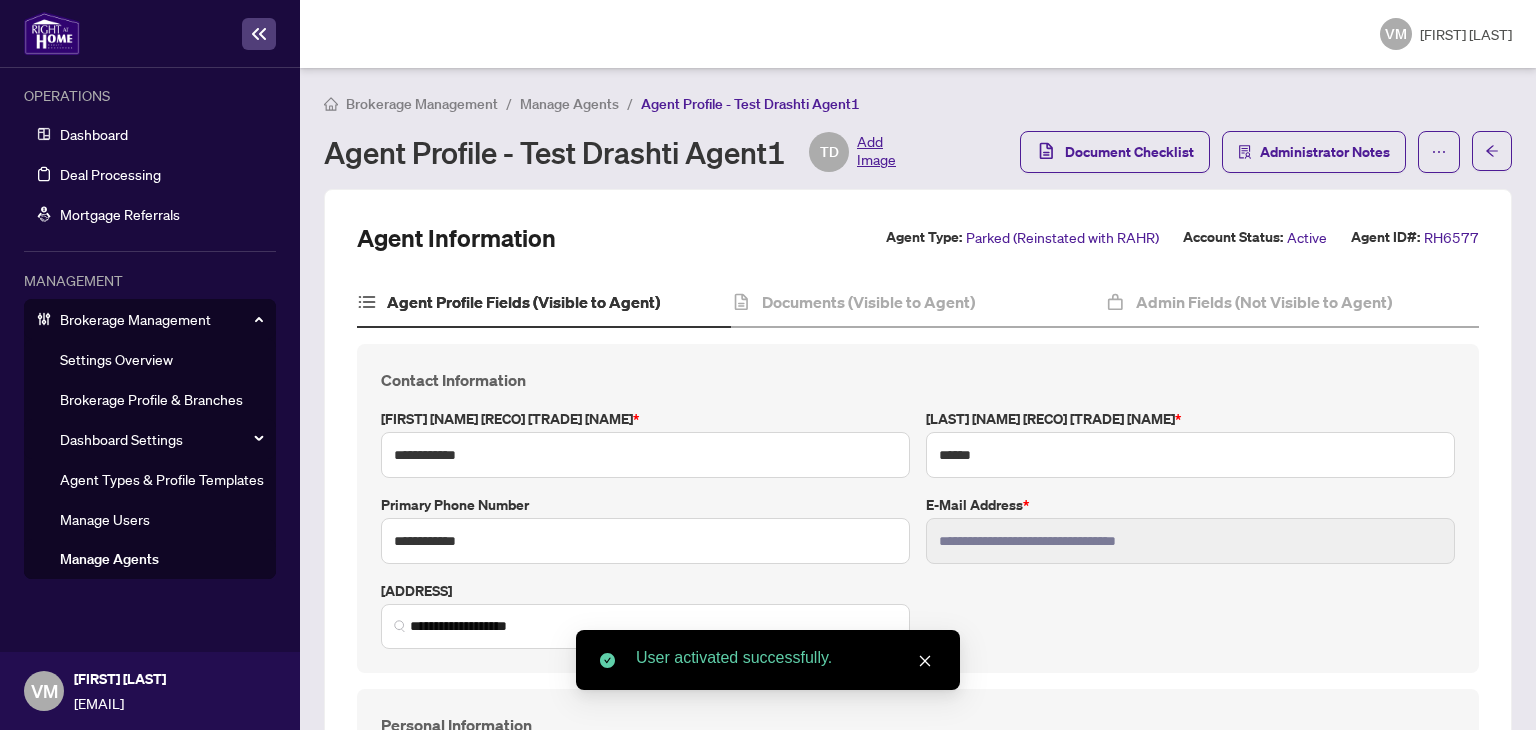 click on "Manage Agents" at bounding box center [109, 559] 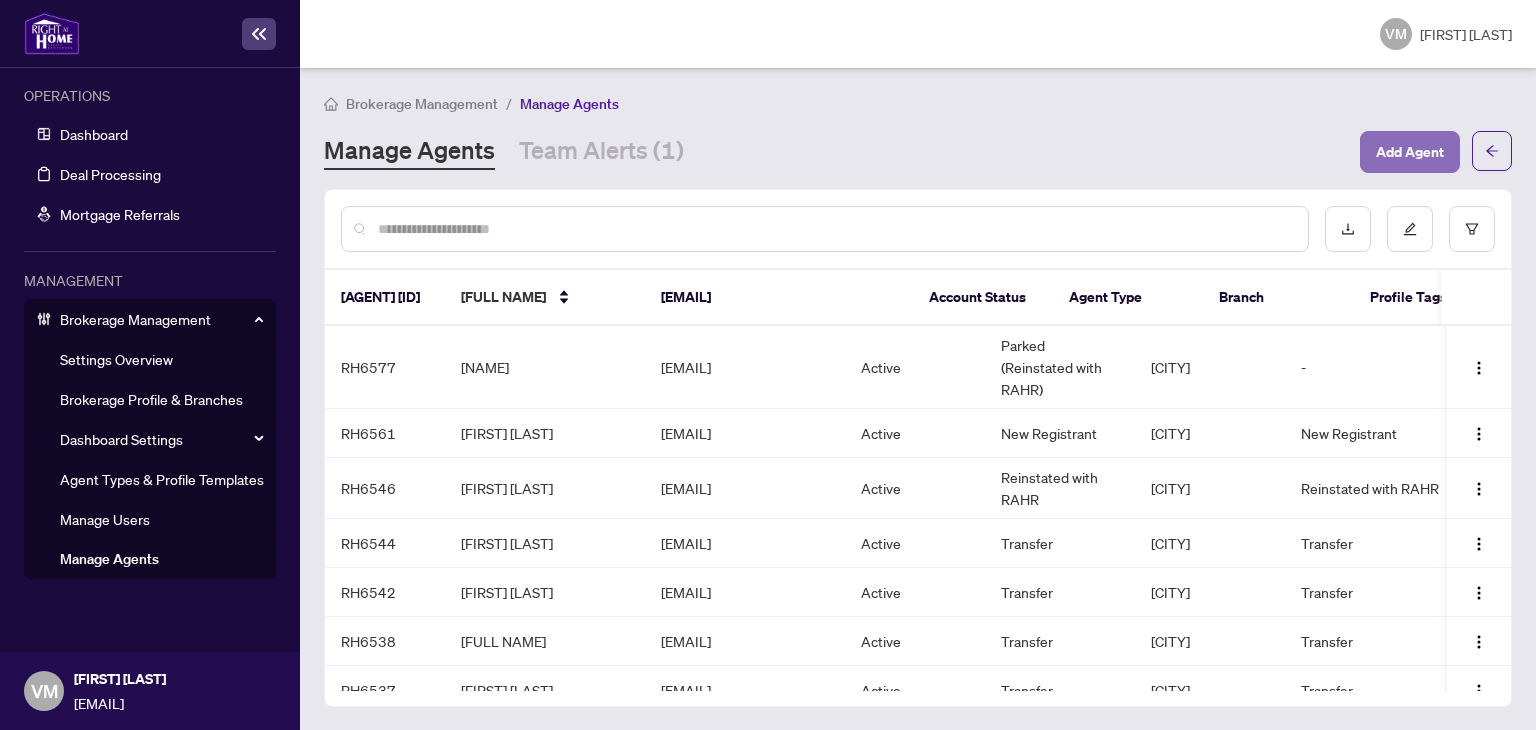 click on "Add Agent" at bounding box center [1410, 152] 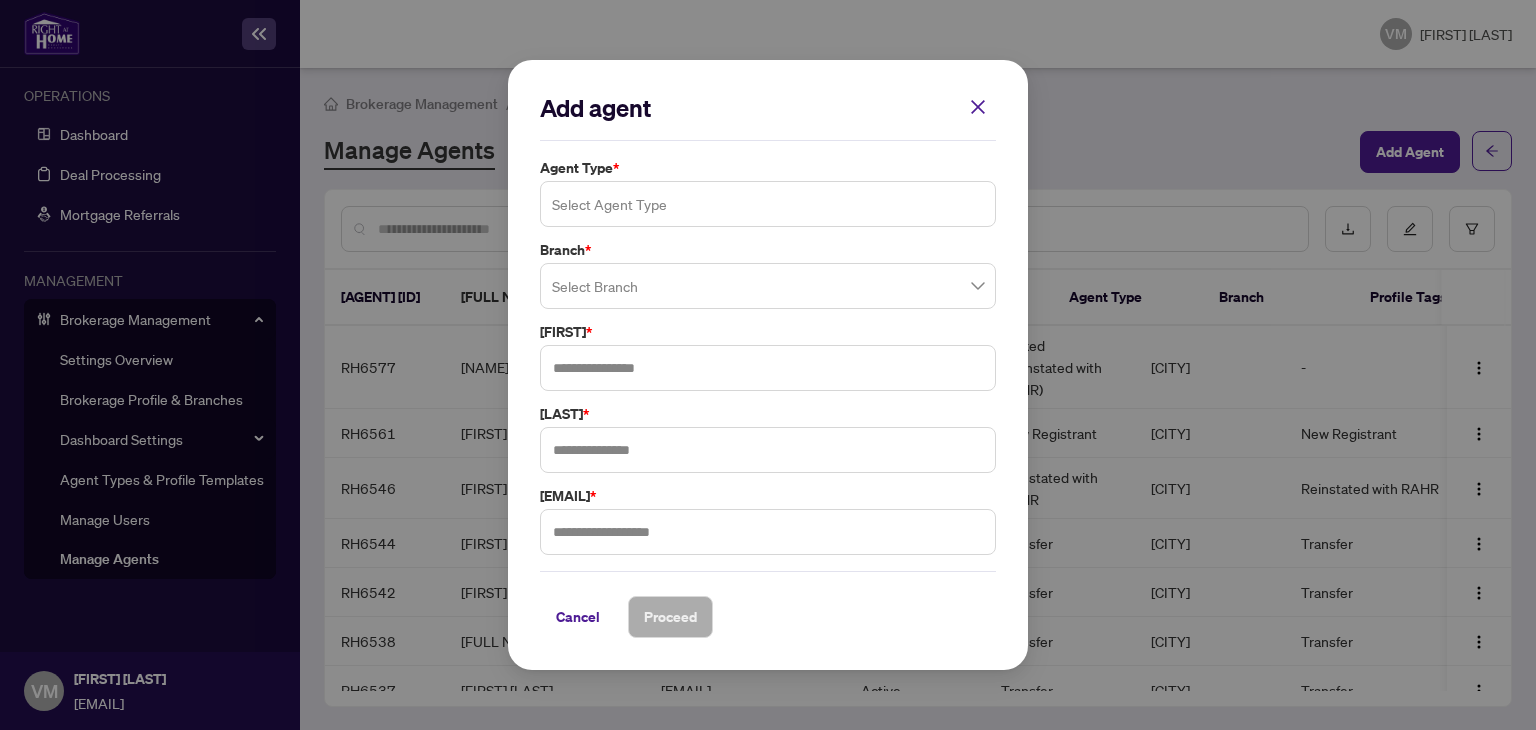 click at bounding box center (768, 204) 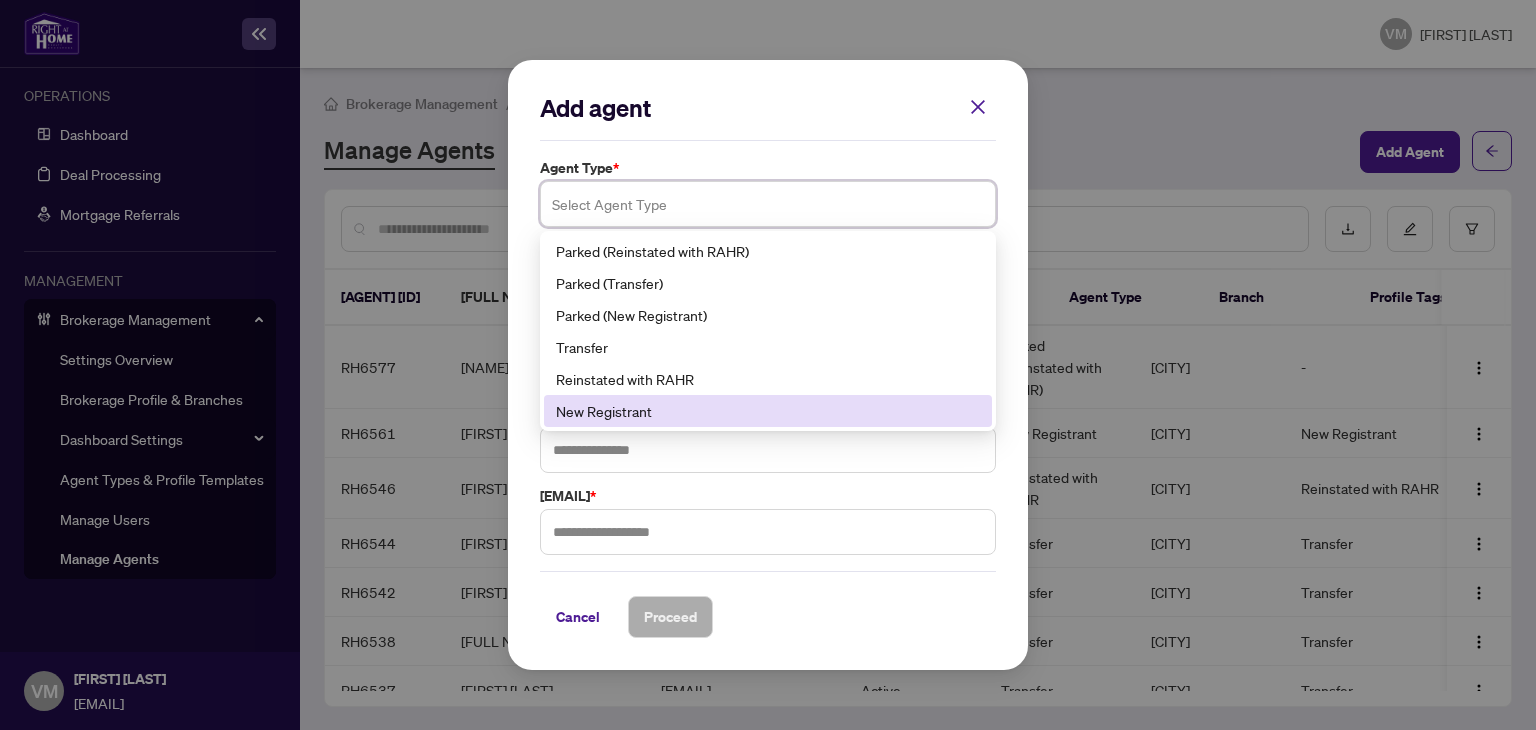 click on "New Registrant" at bounding box center [768, 411] 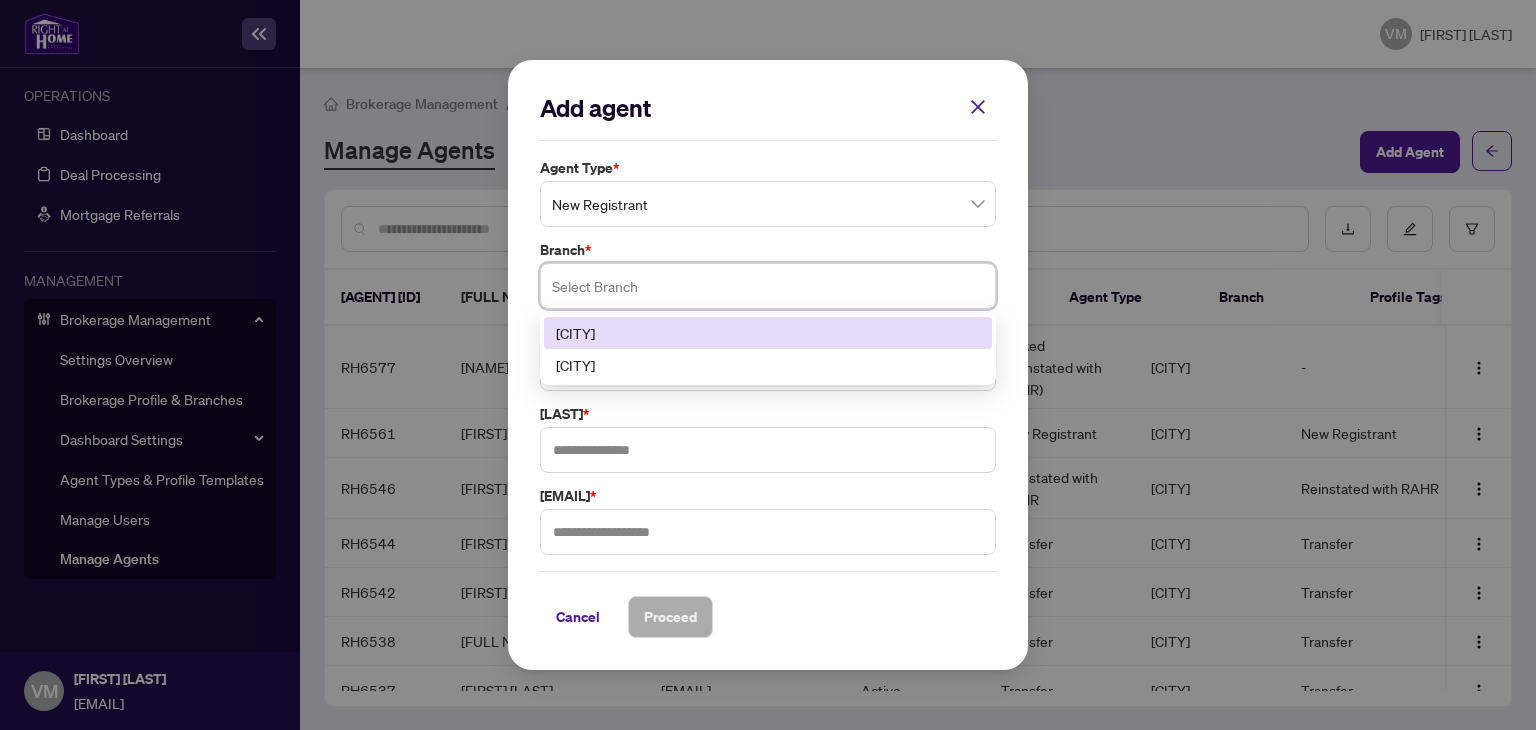 click at bounding box center [768, 286] 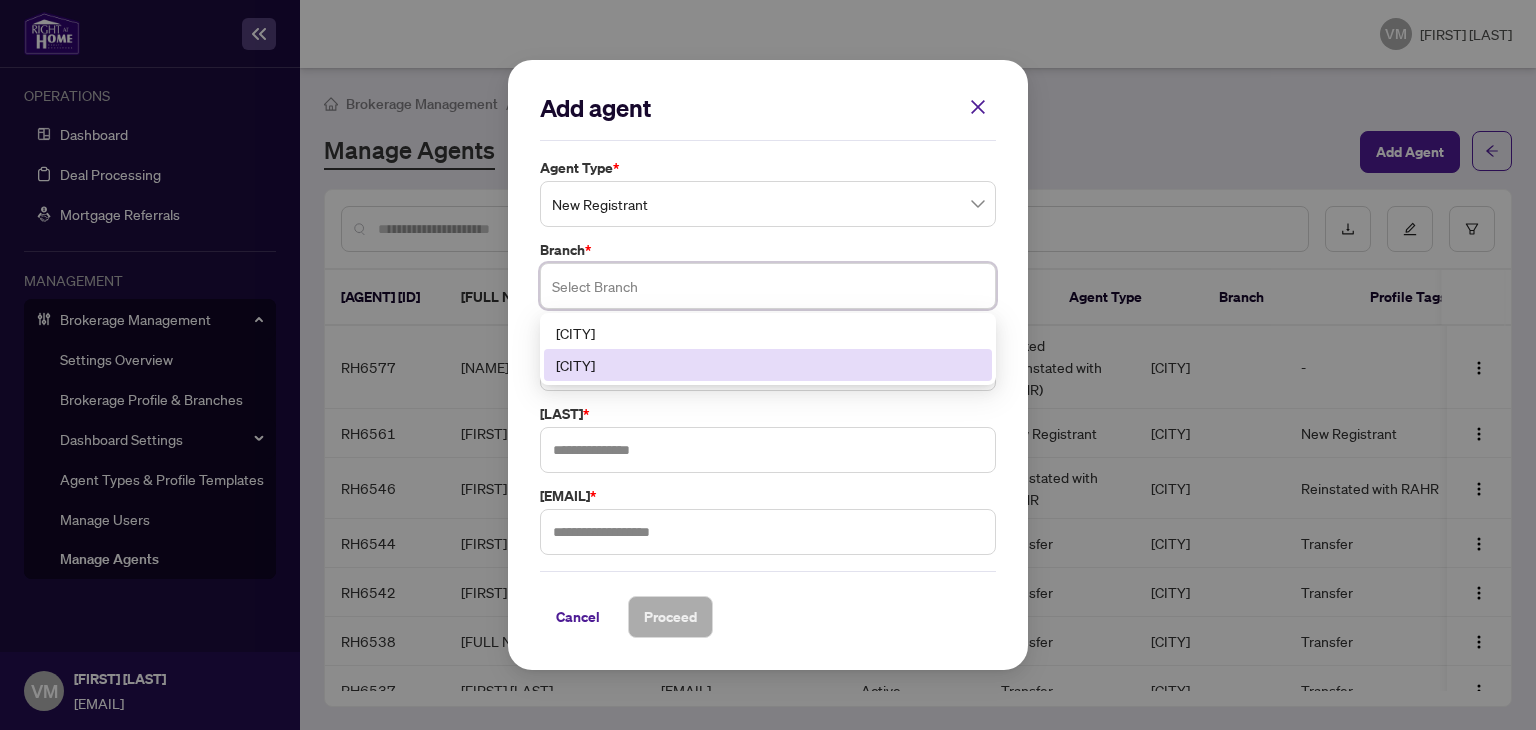 click on "[CITY]" at bounding box center (768, 365) 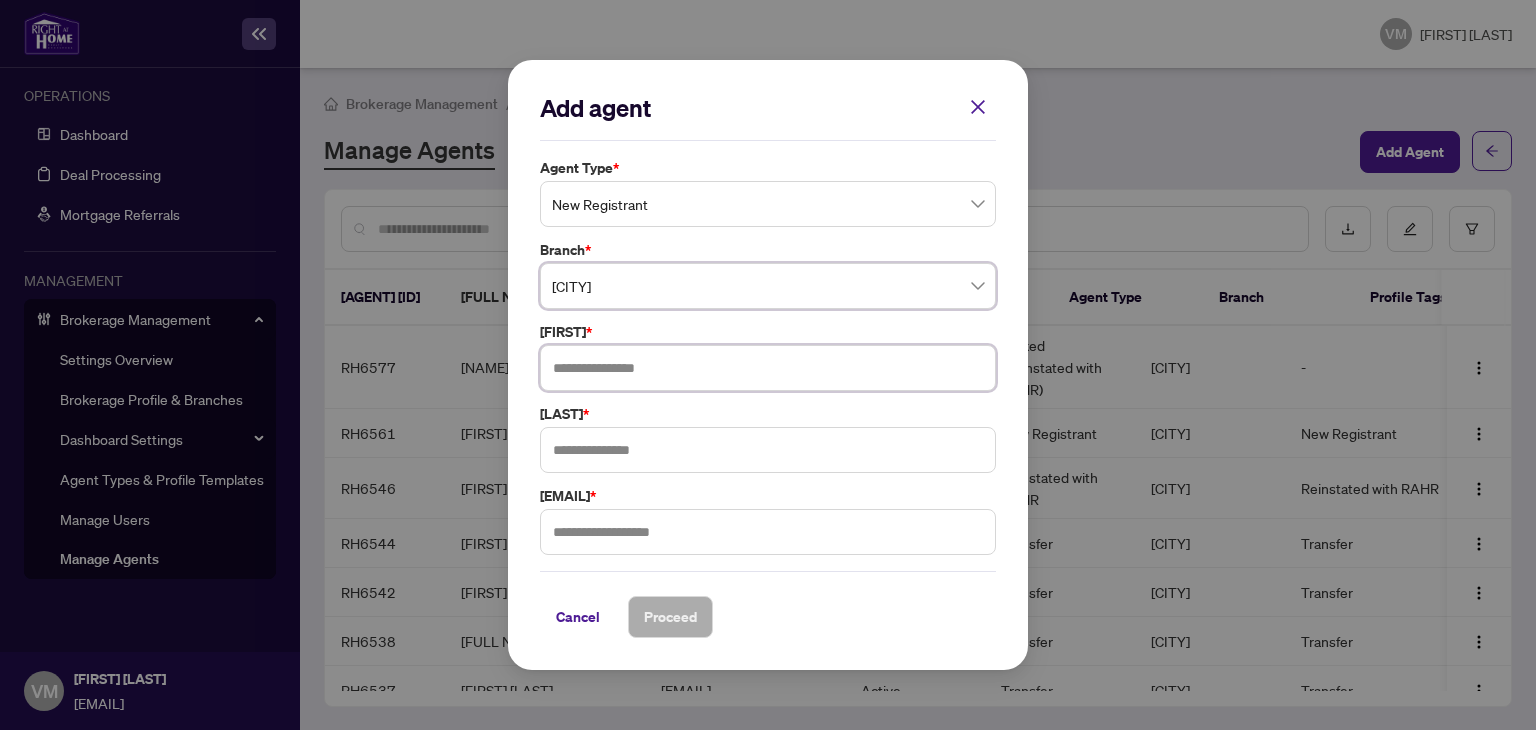 click at bounding box center (768, 368) 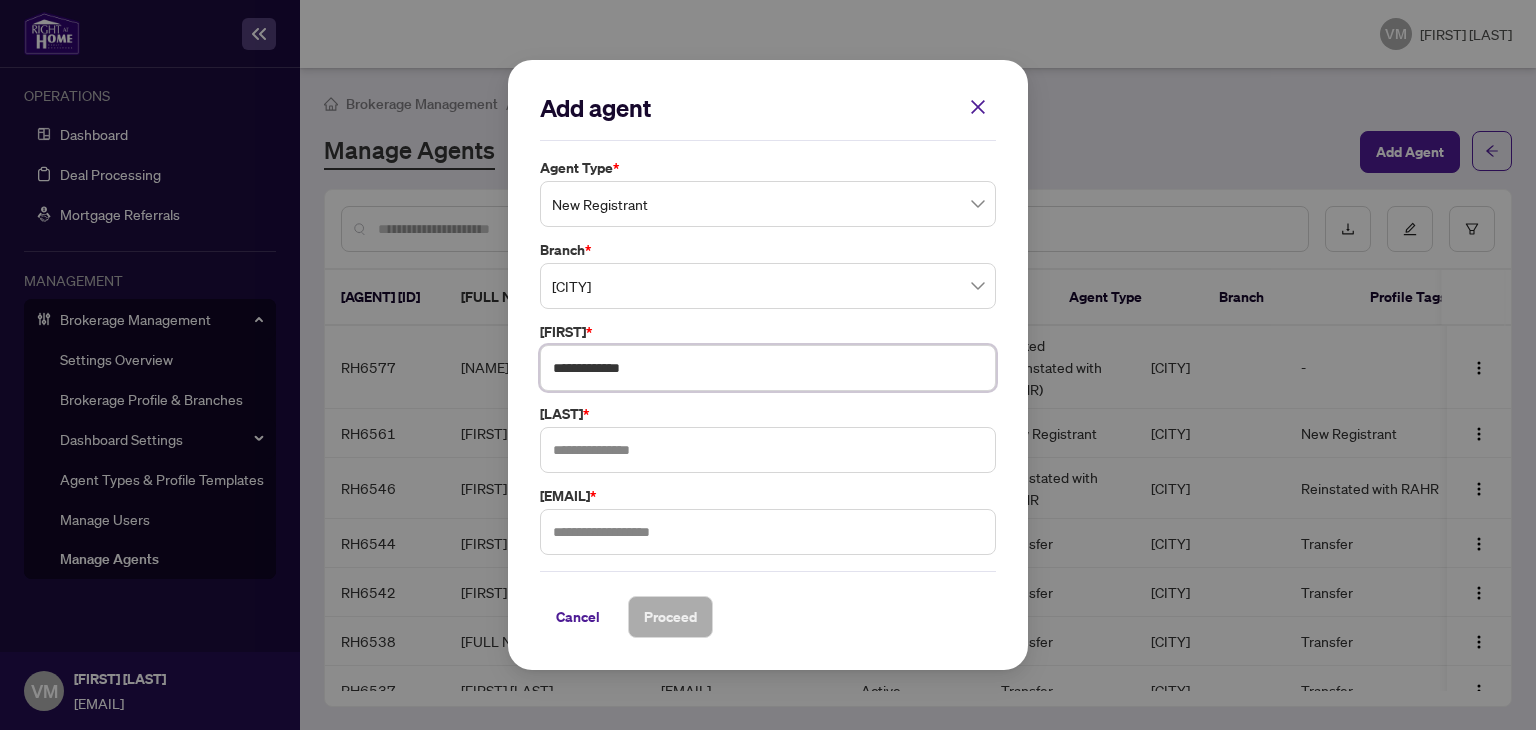 type on "**********" 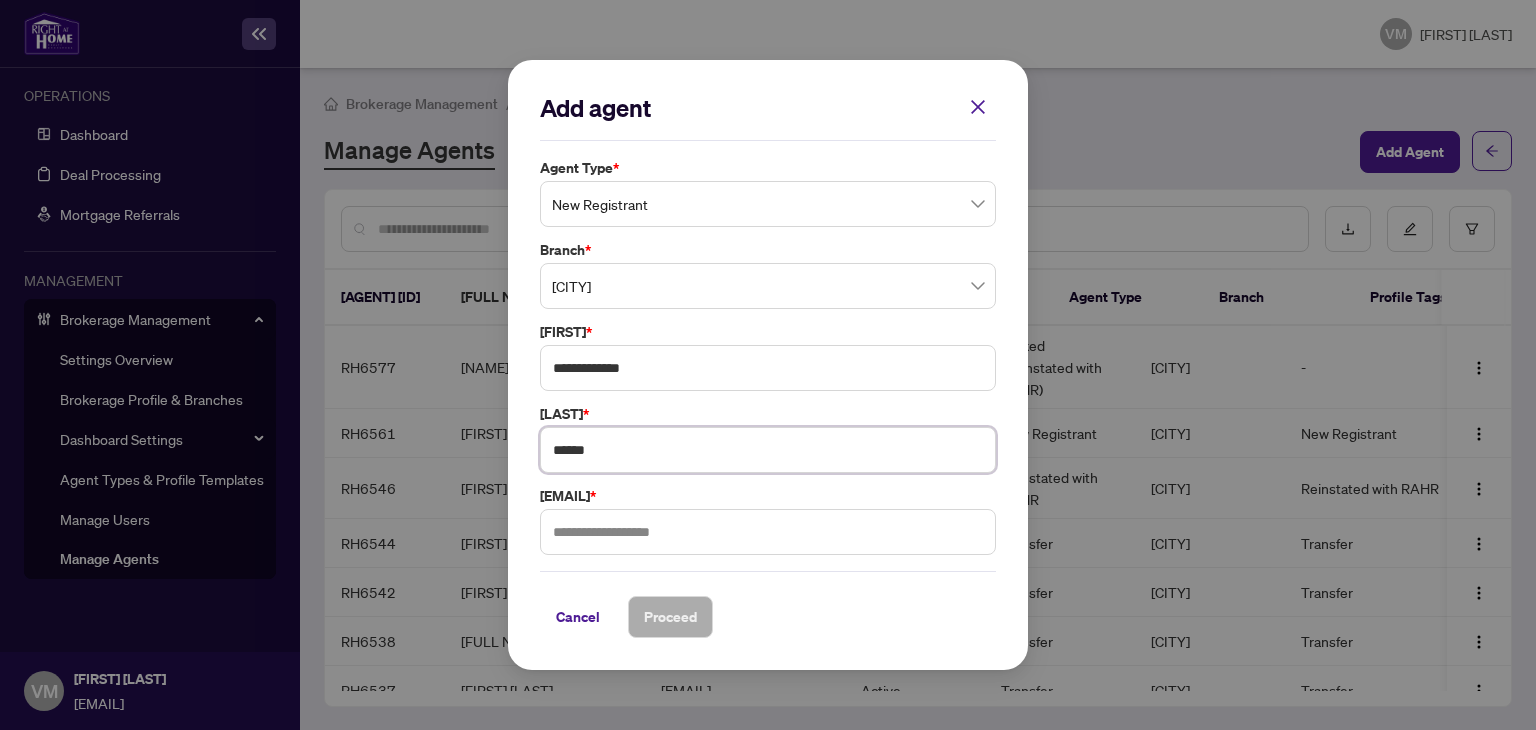 type on "******" 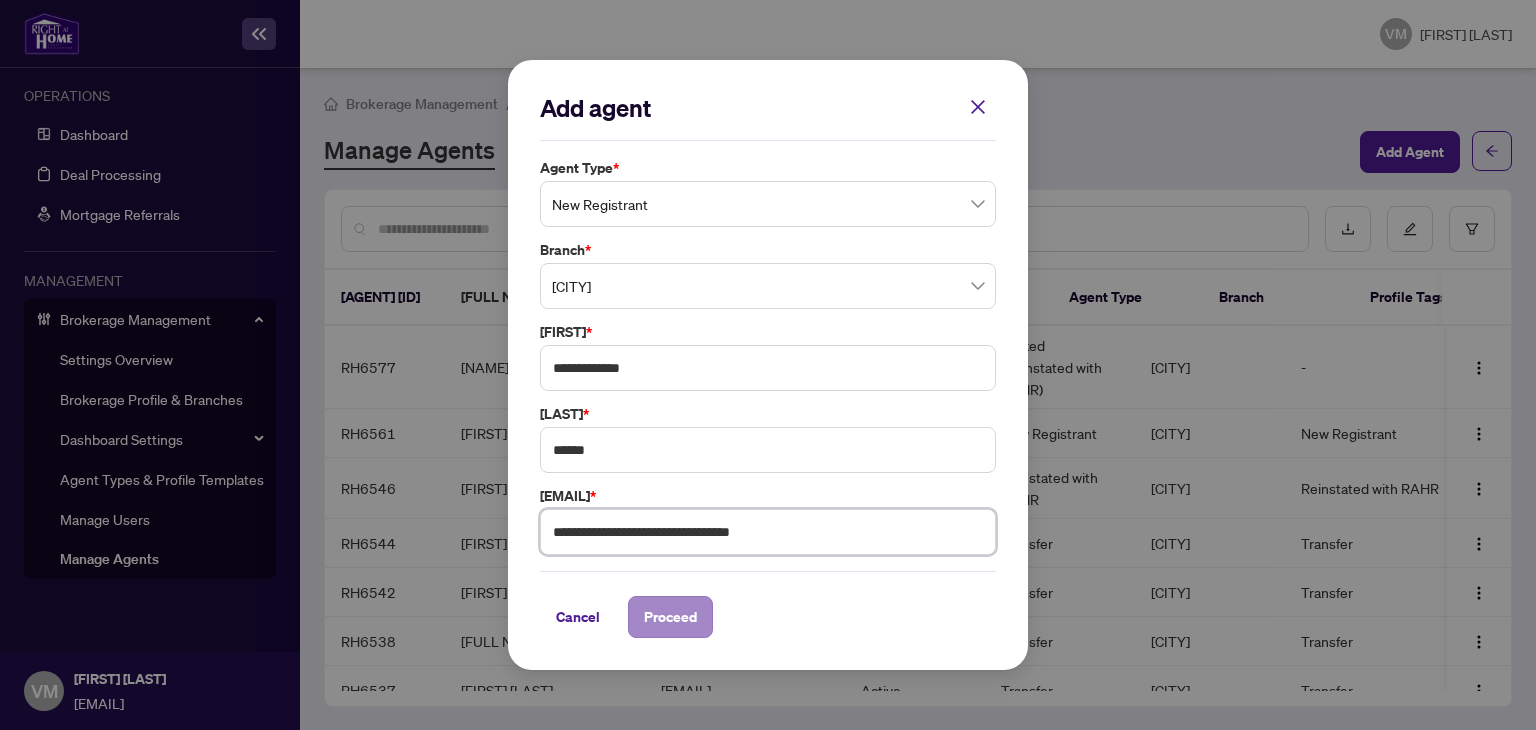 type on "**********" 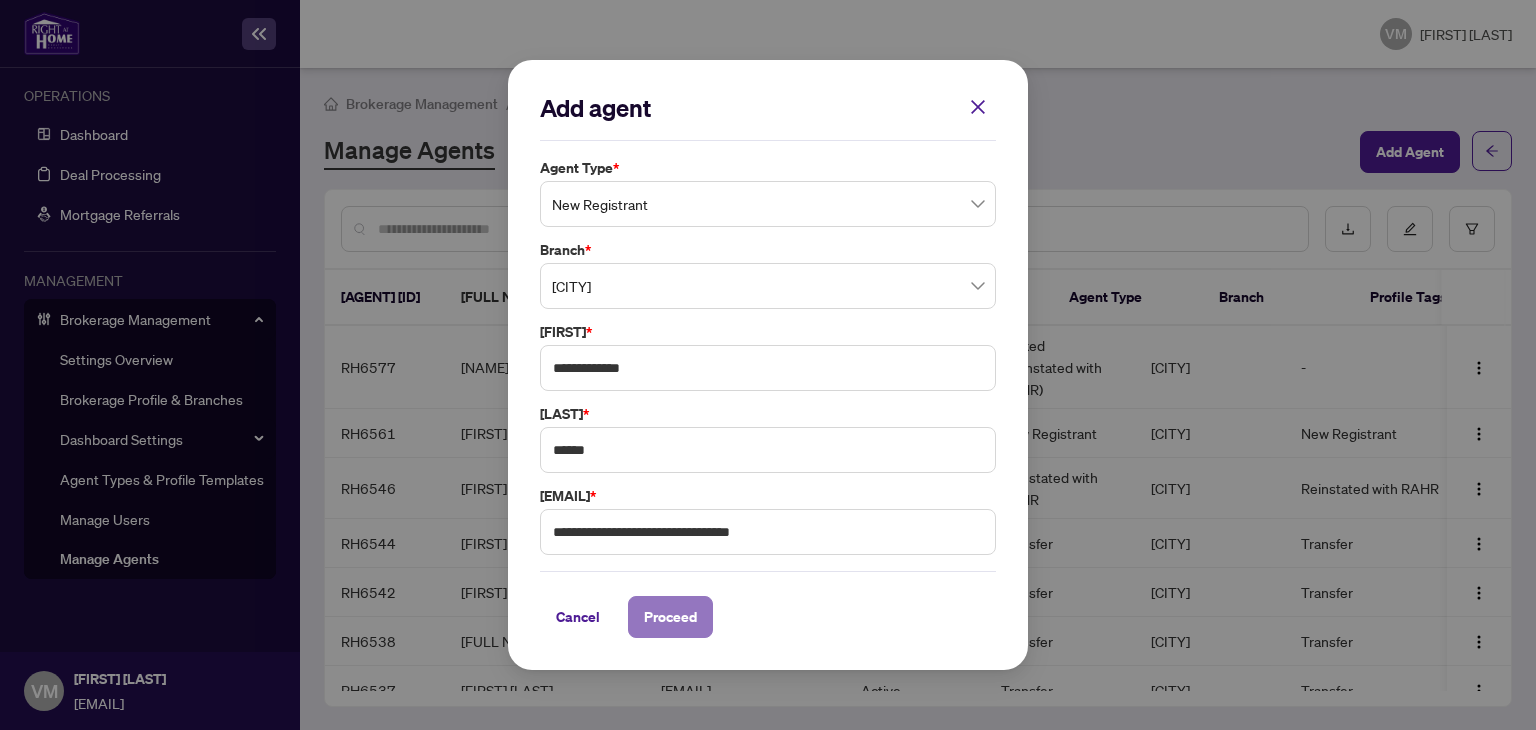 click on "Proceed" at bounding box center [670, 617] 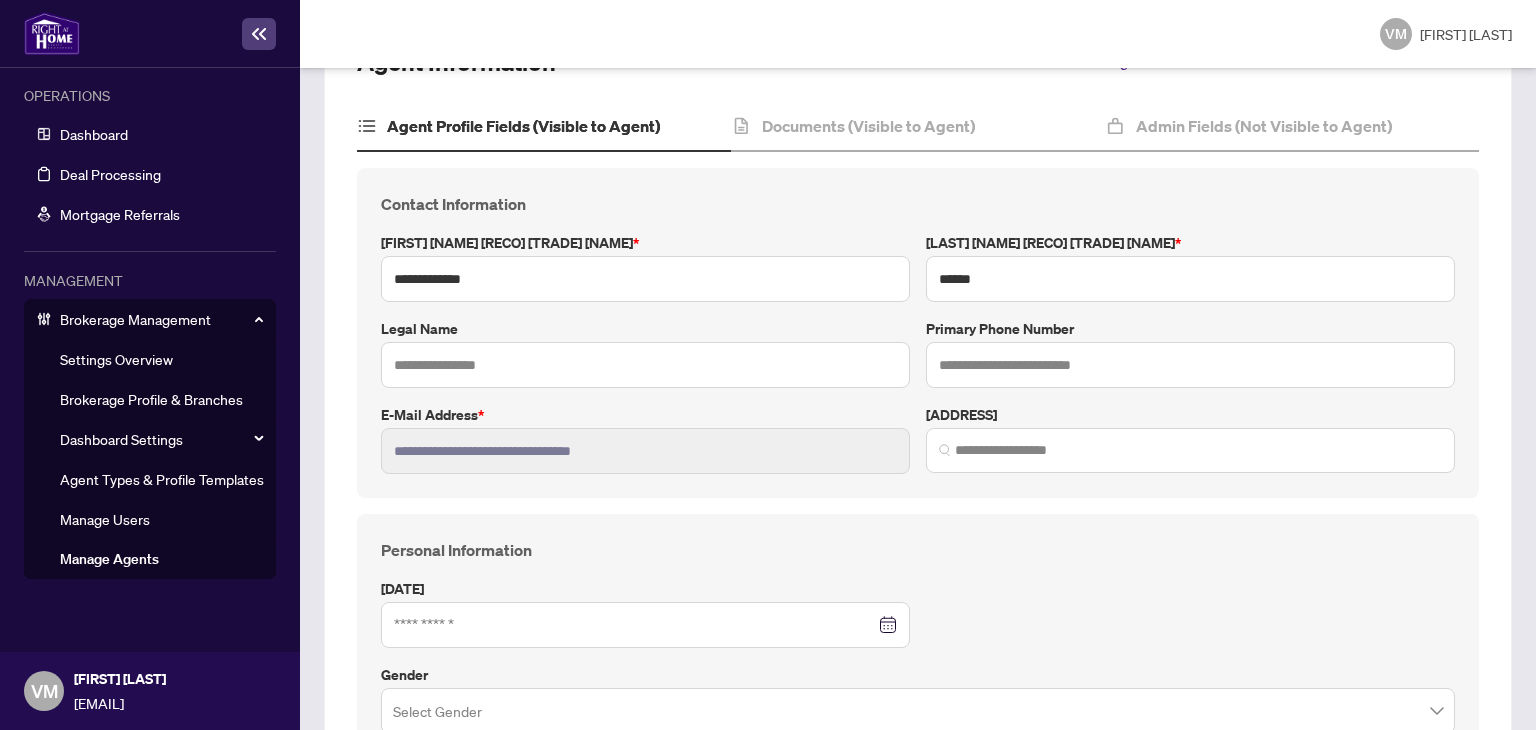 scroll, scrollTop: 0, scrollLeft: 0, axis: both 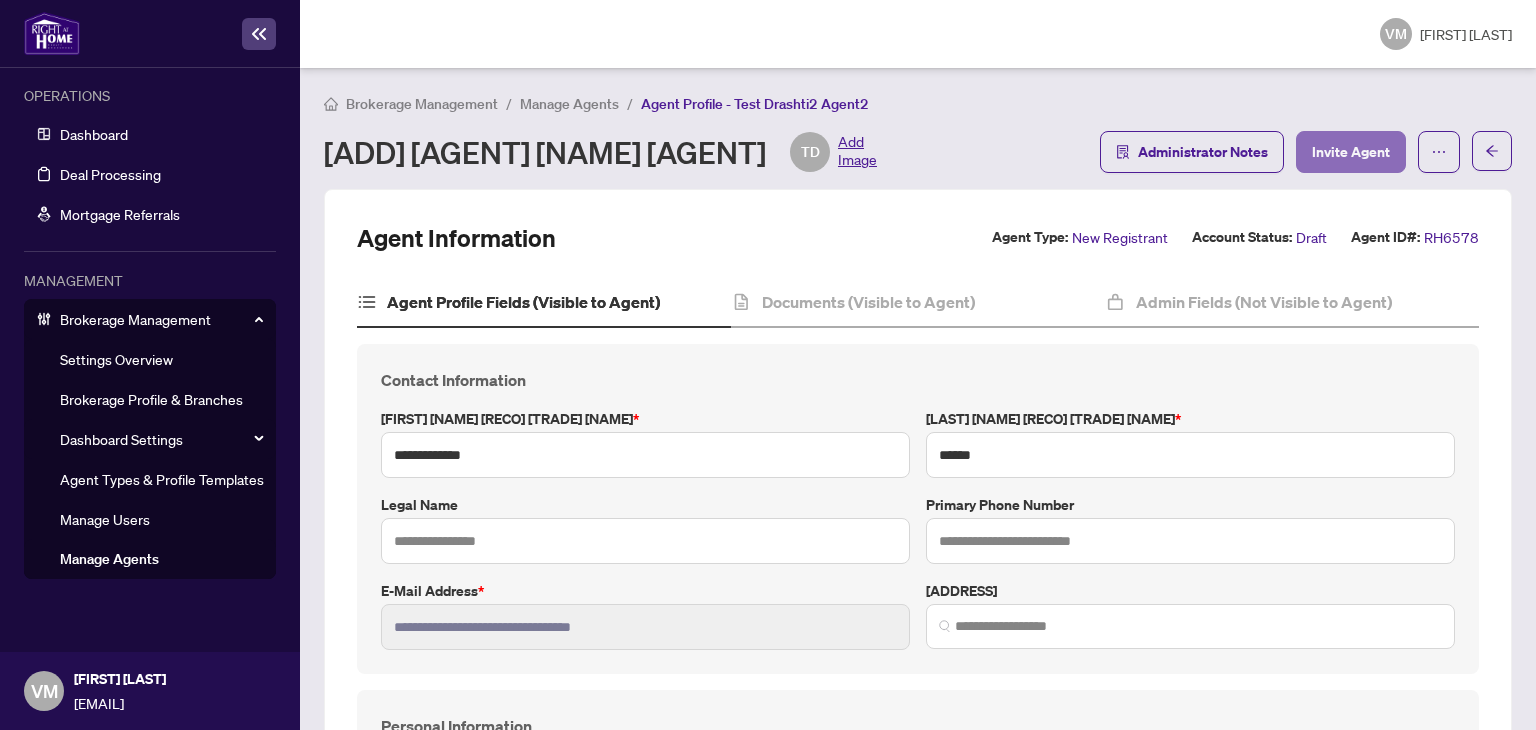 click on "Invite Agent" at bounding box center (1351, 152) 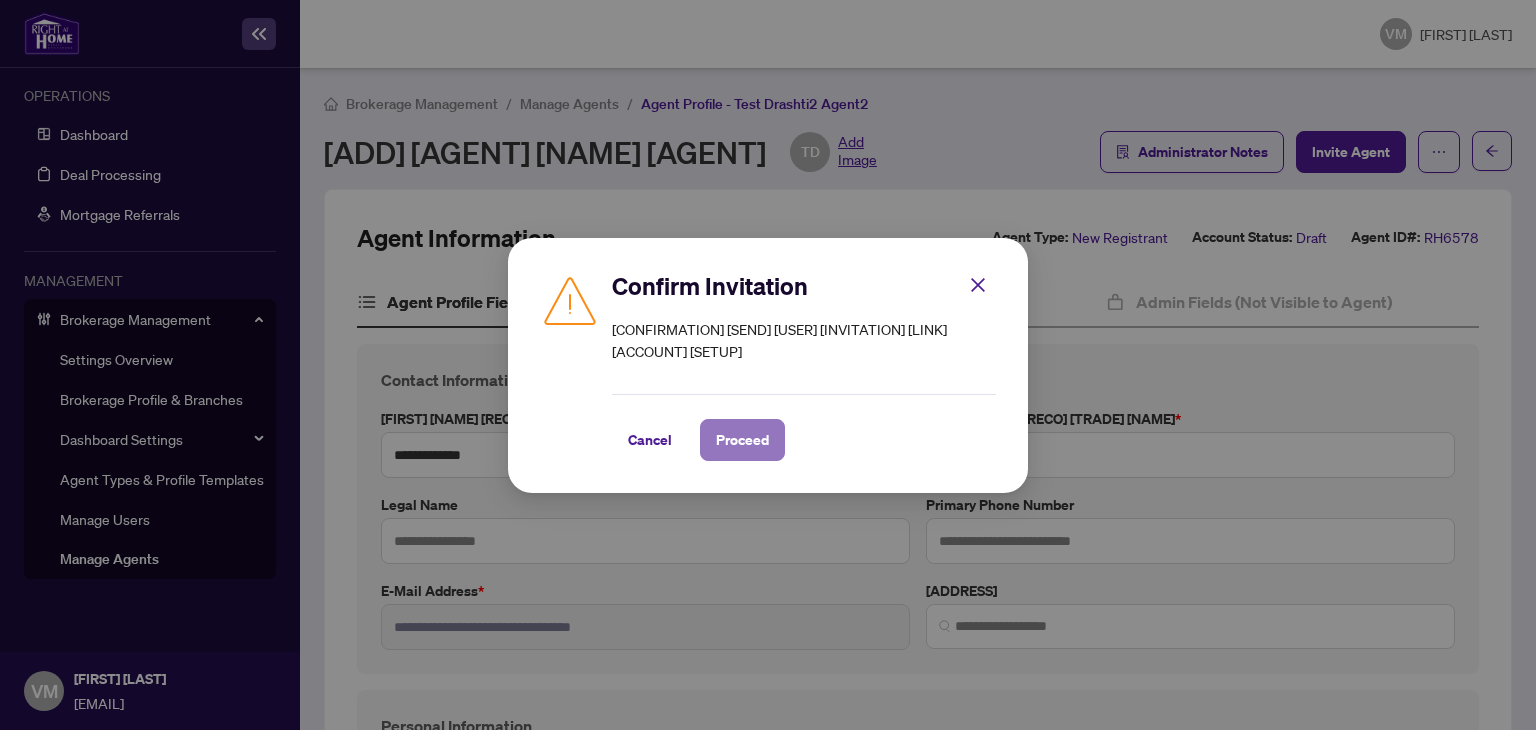 click on "Proceed" at bounding box center (742, 440) 